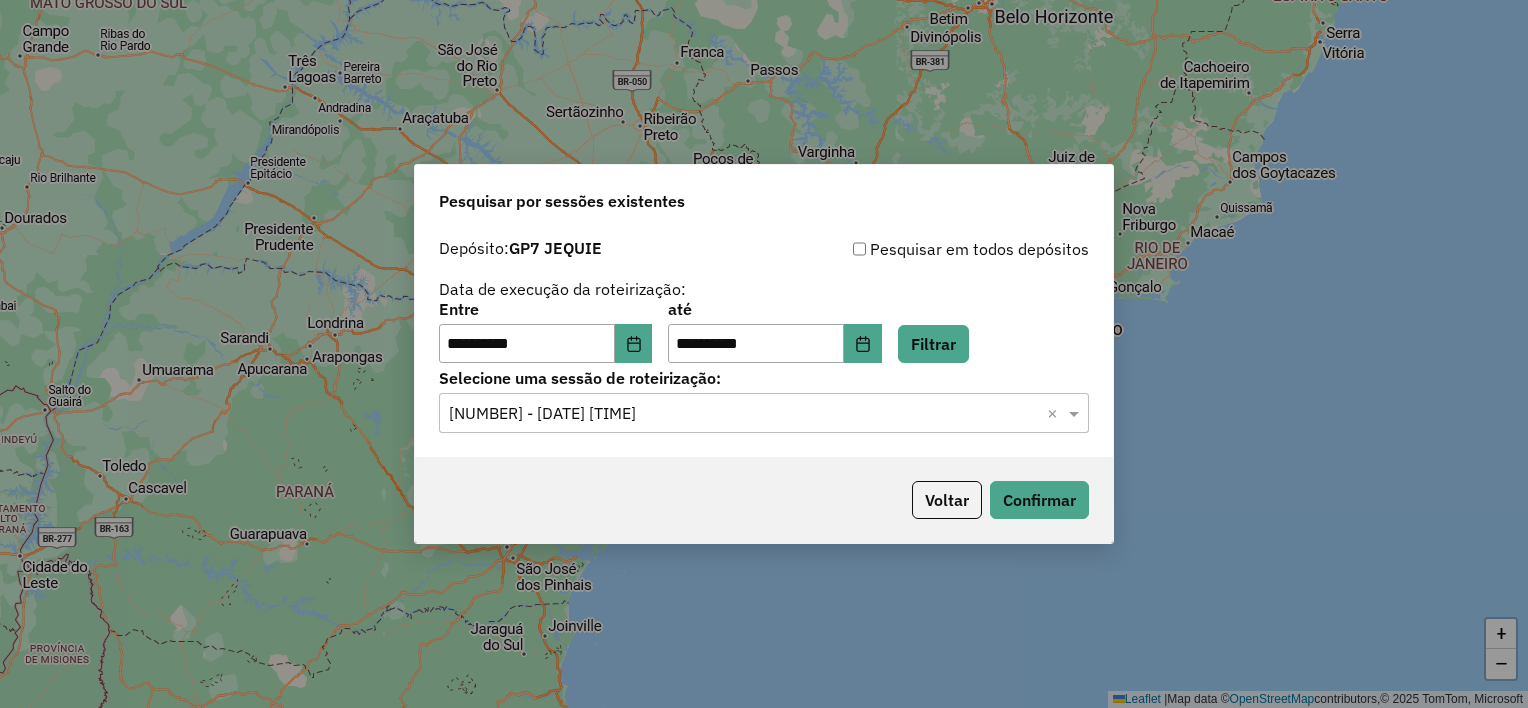 scroll, scrollTop: 0, scrollLeft: 0, axis: both 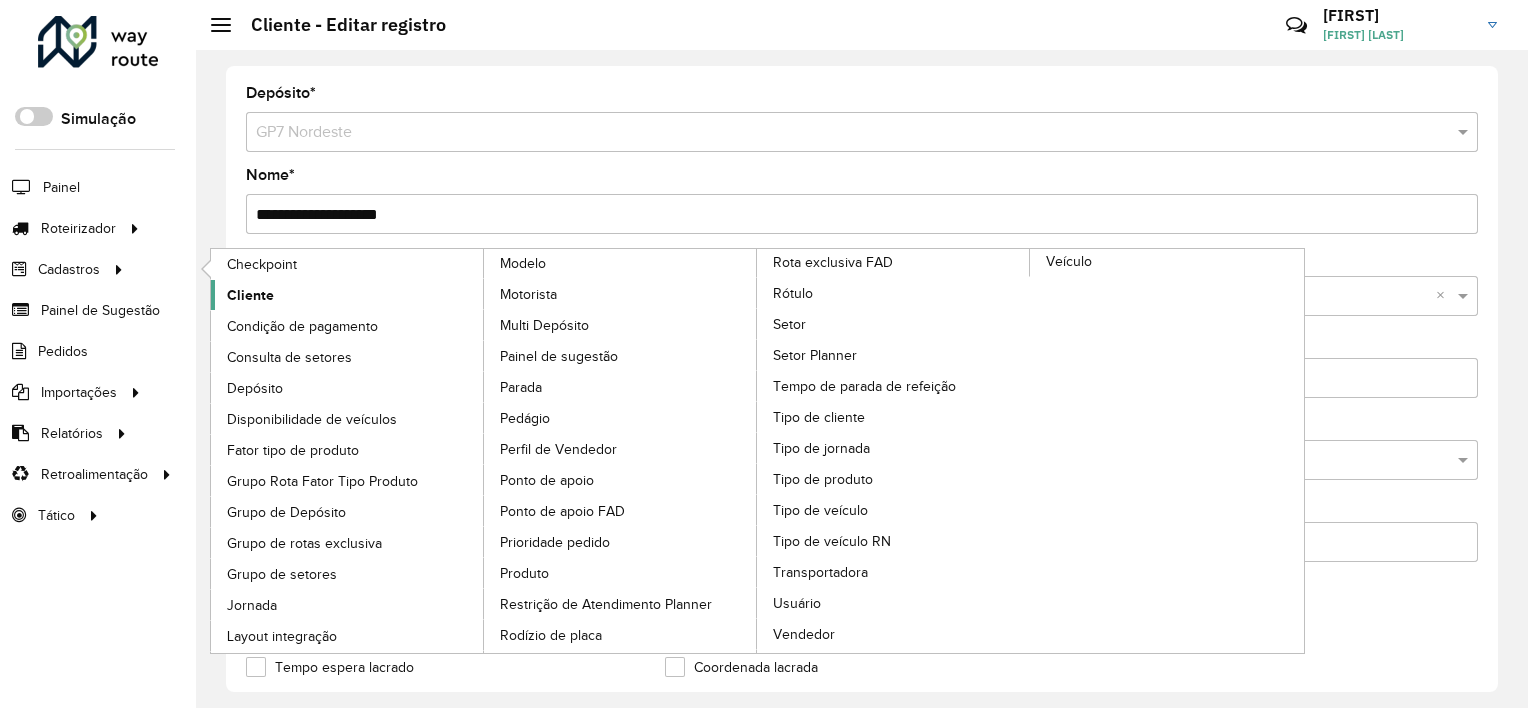 click on "Cliente" 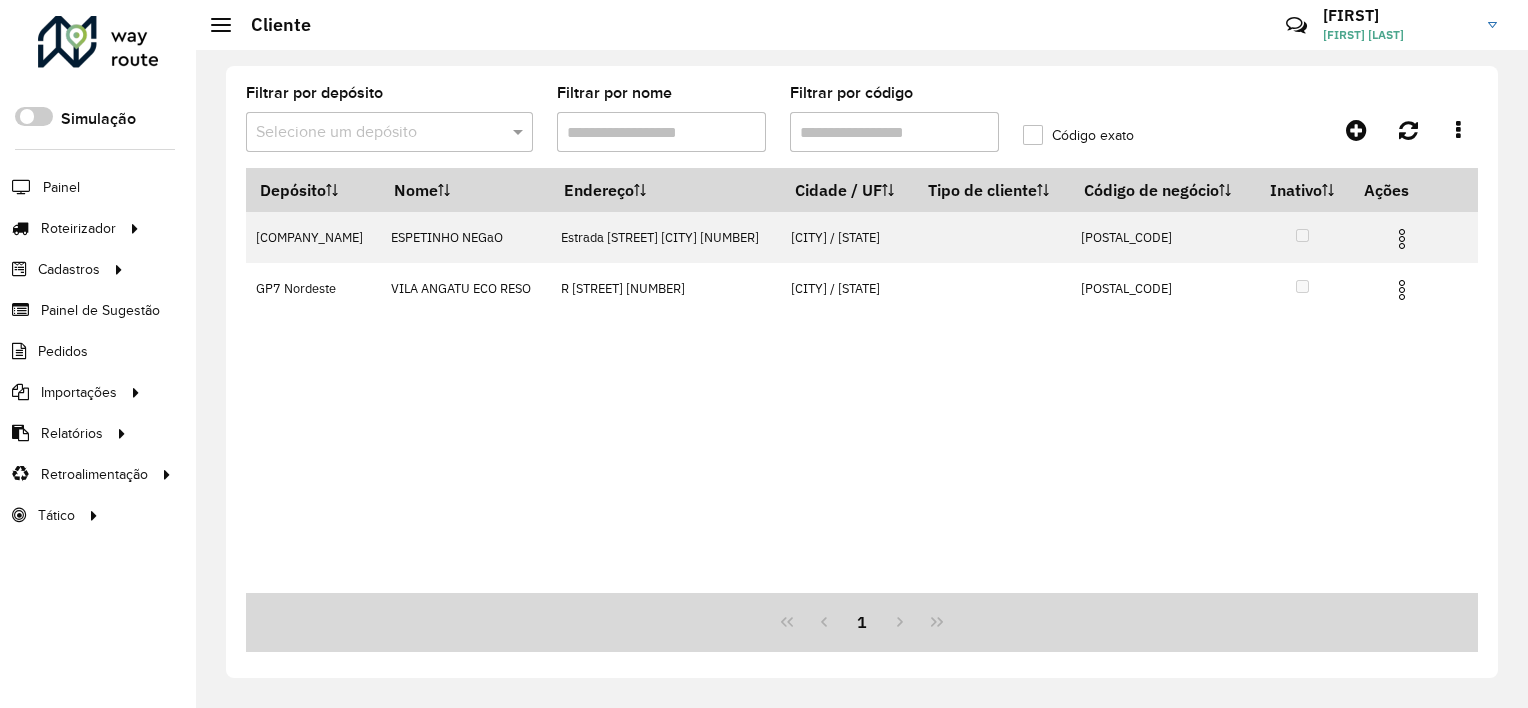 click on "Filtrar por código" at bounding box center [894, 132] 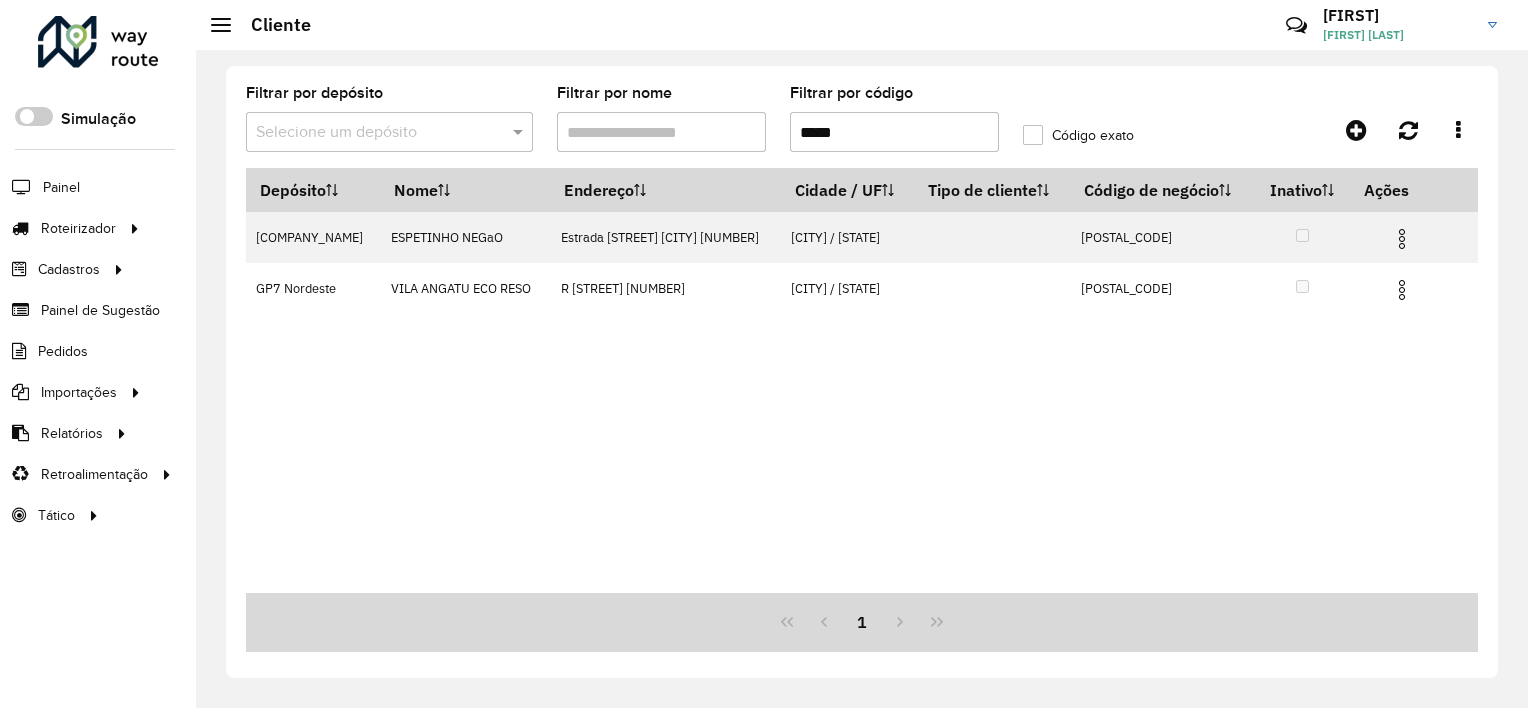 paste 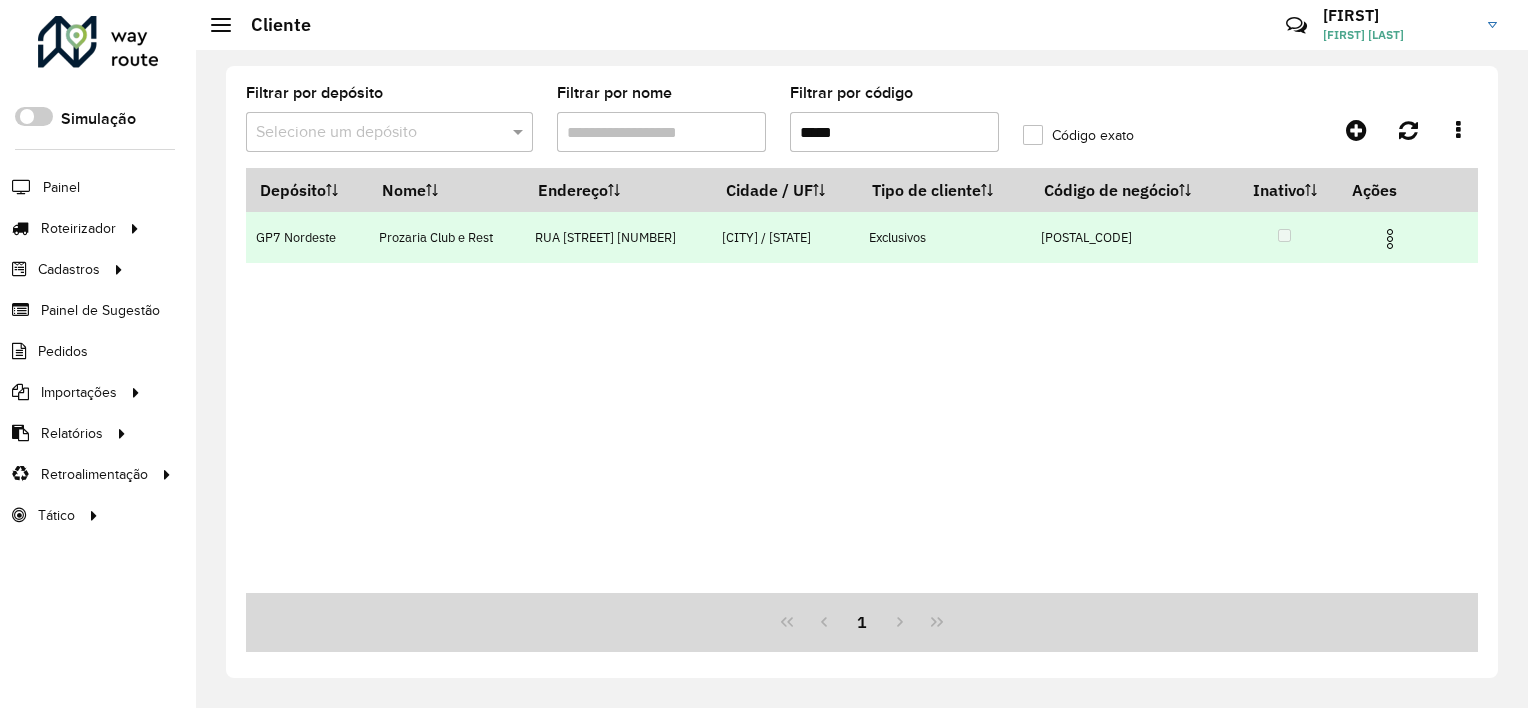 type on "*****" 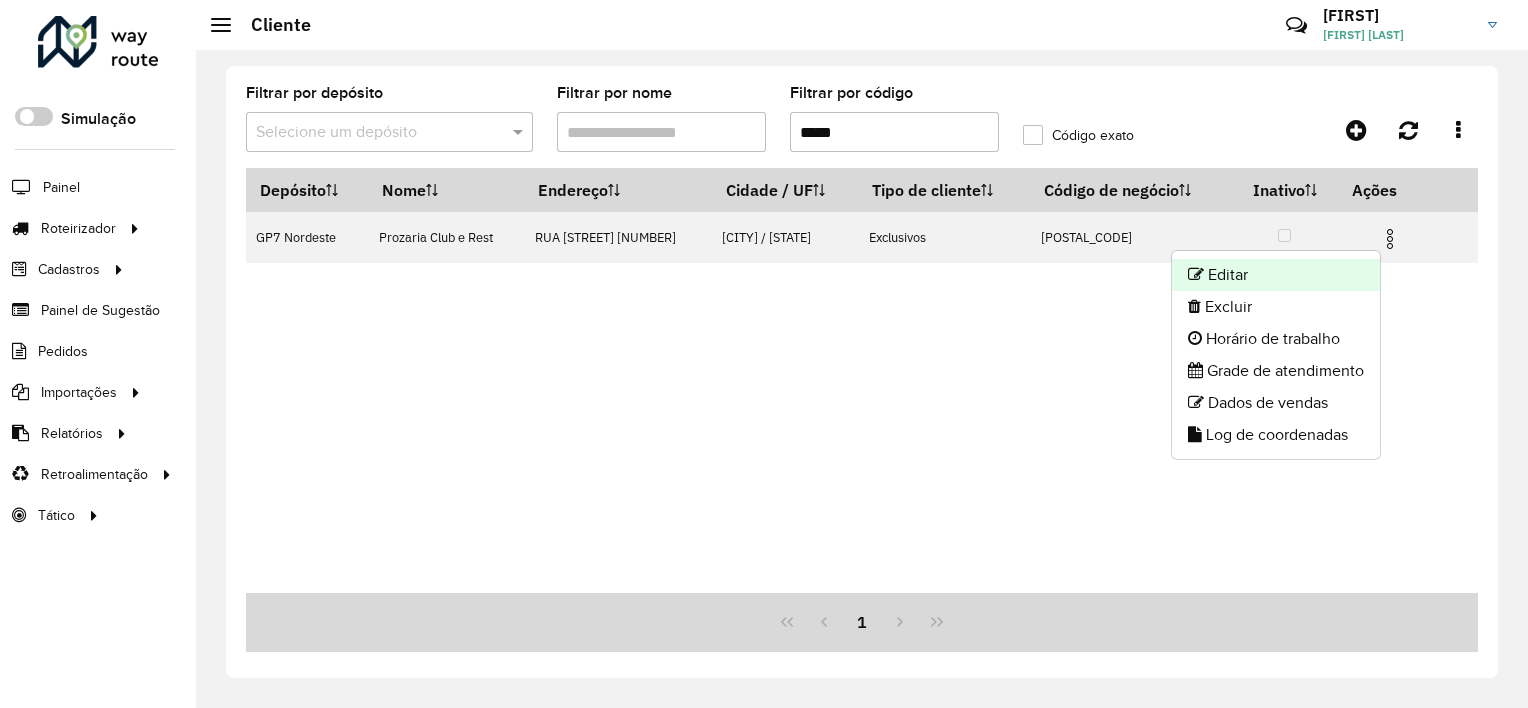 click on "Editar" 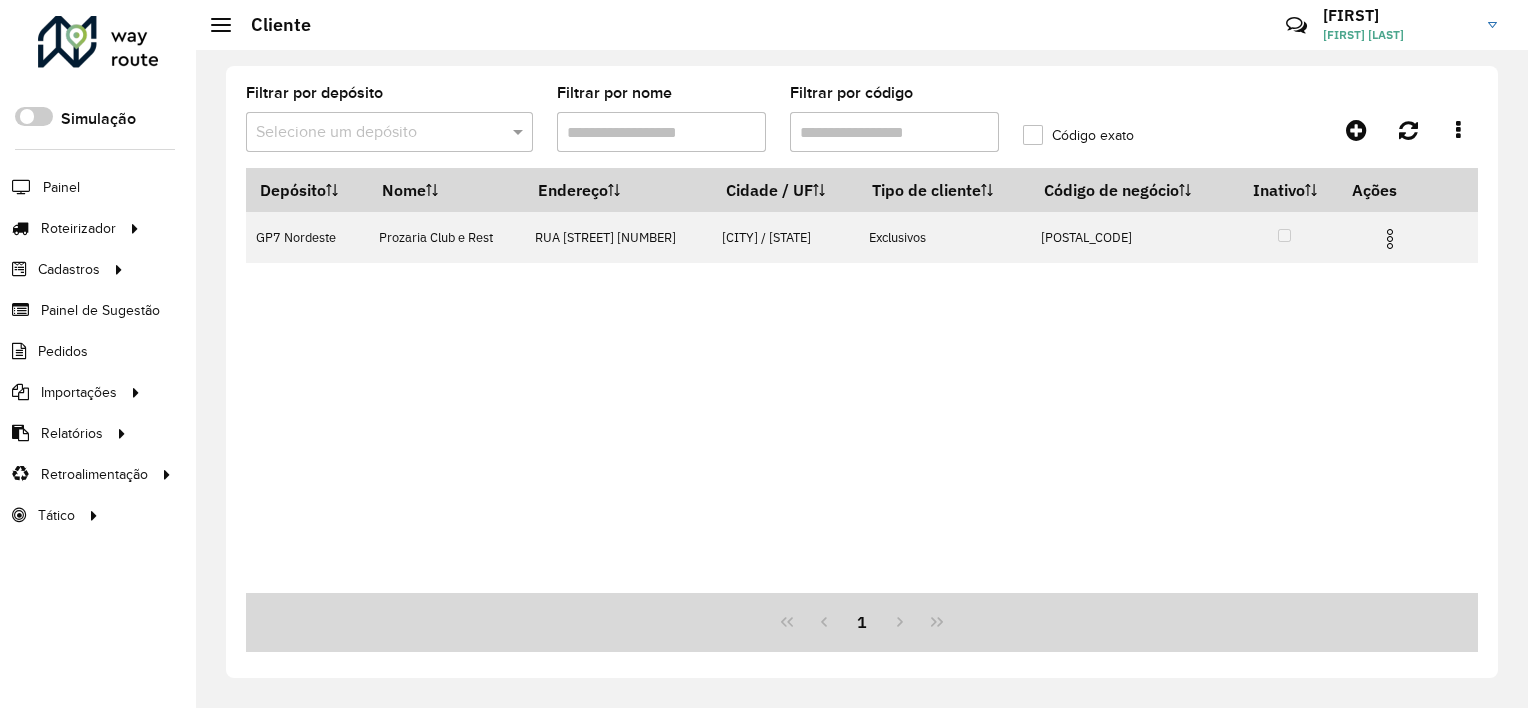click on "Filtrar por código" at bounding box center [894, 132] 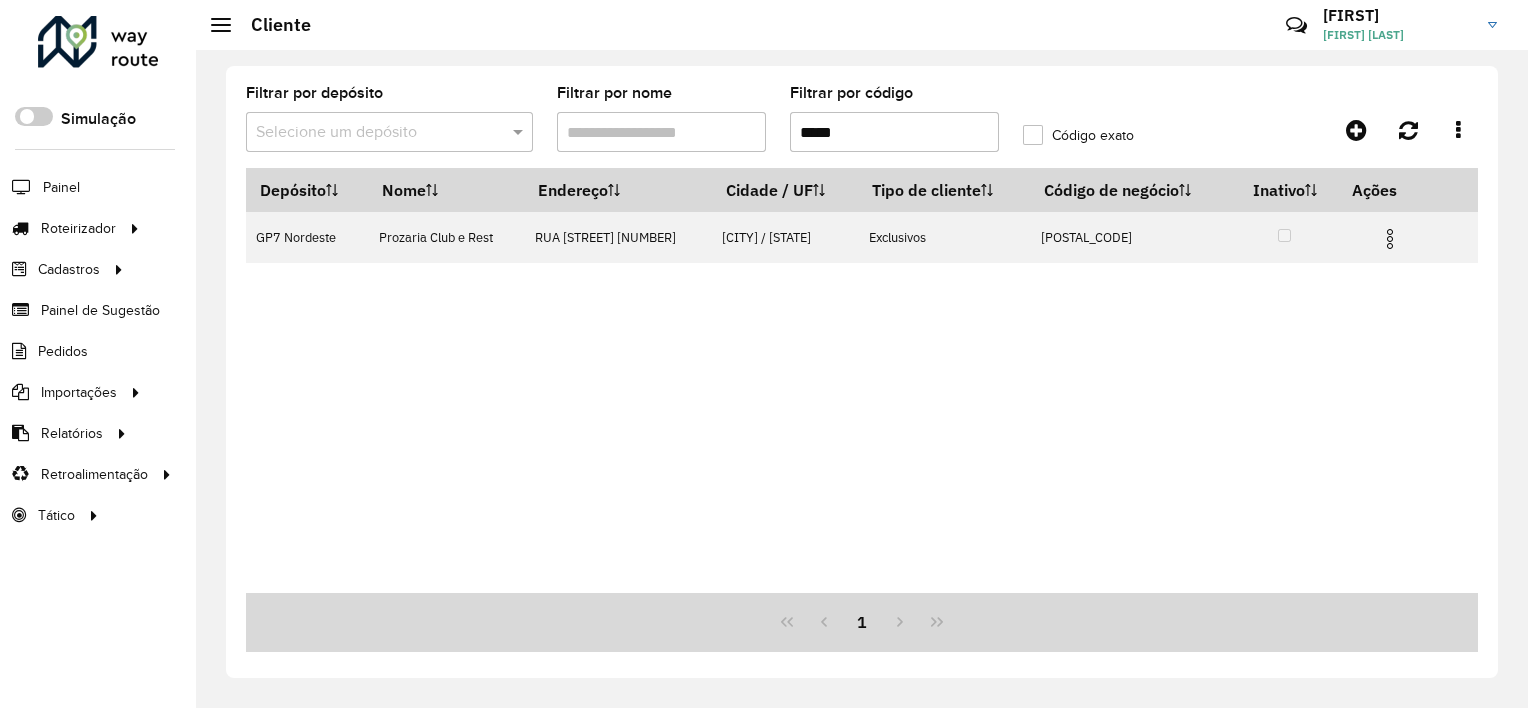 paste 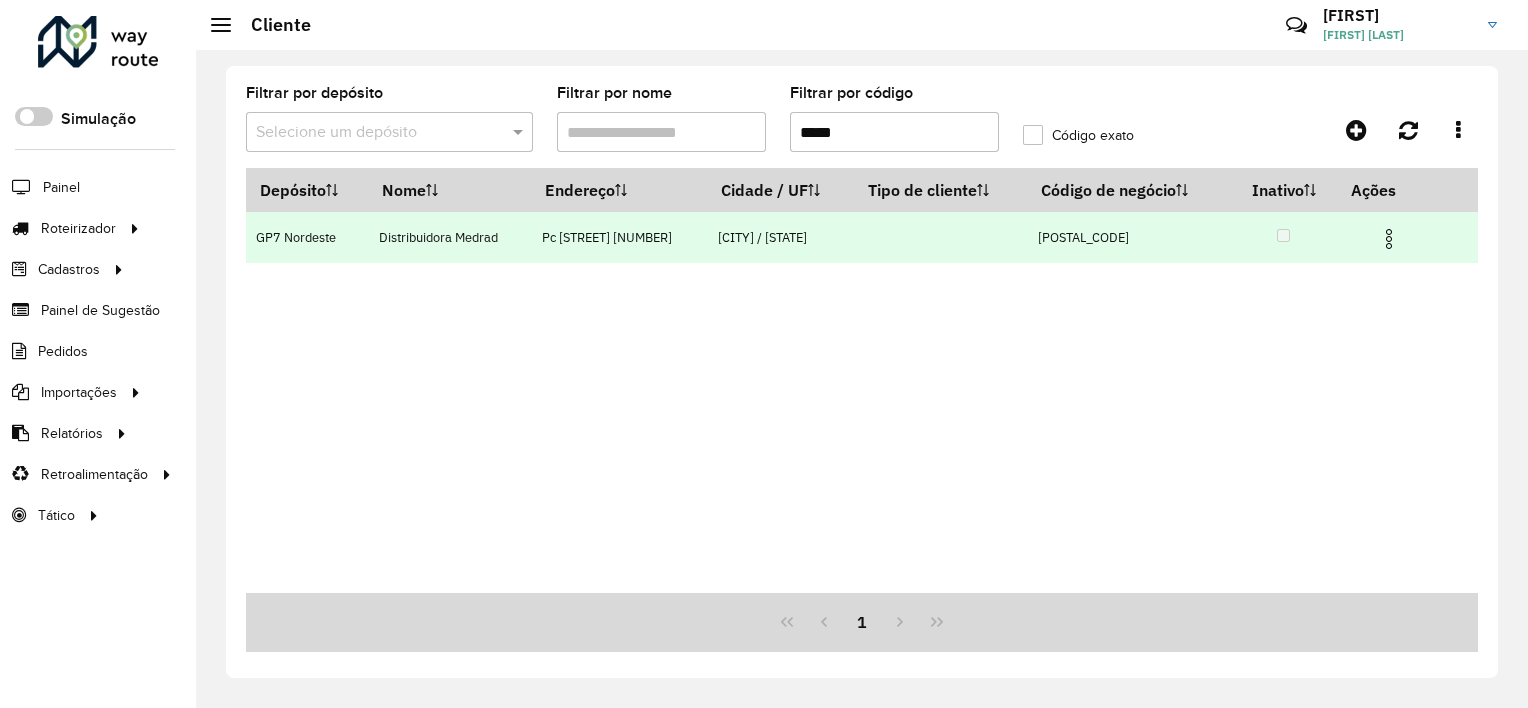 type on "*****" 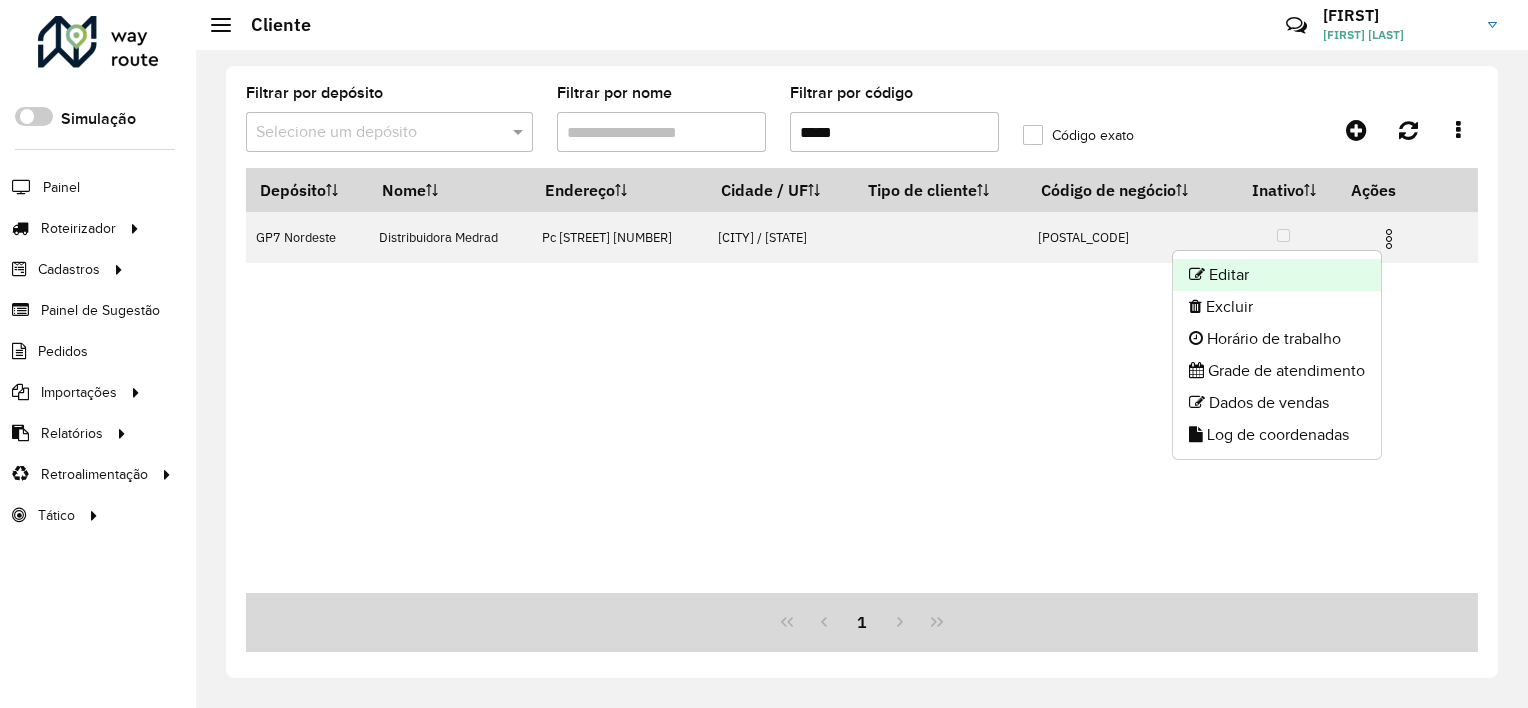 click on "Editar" 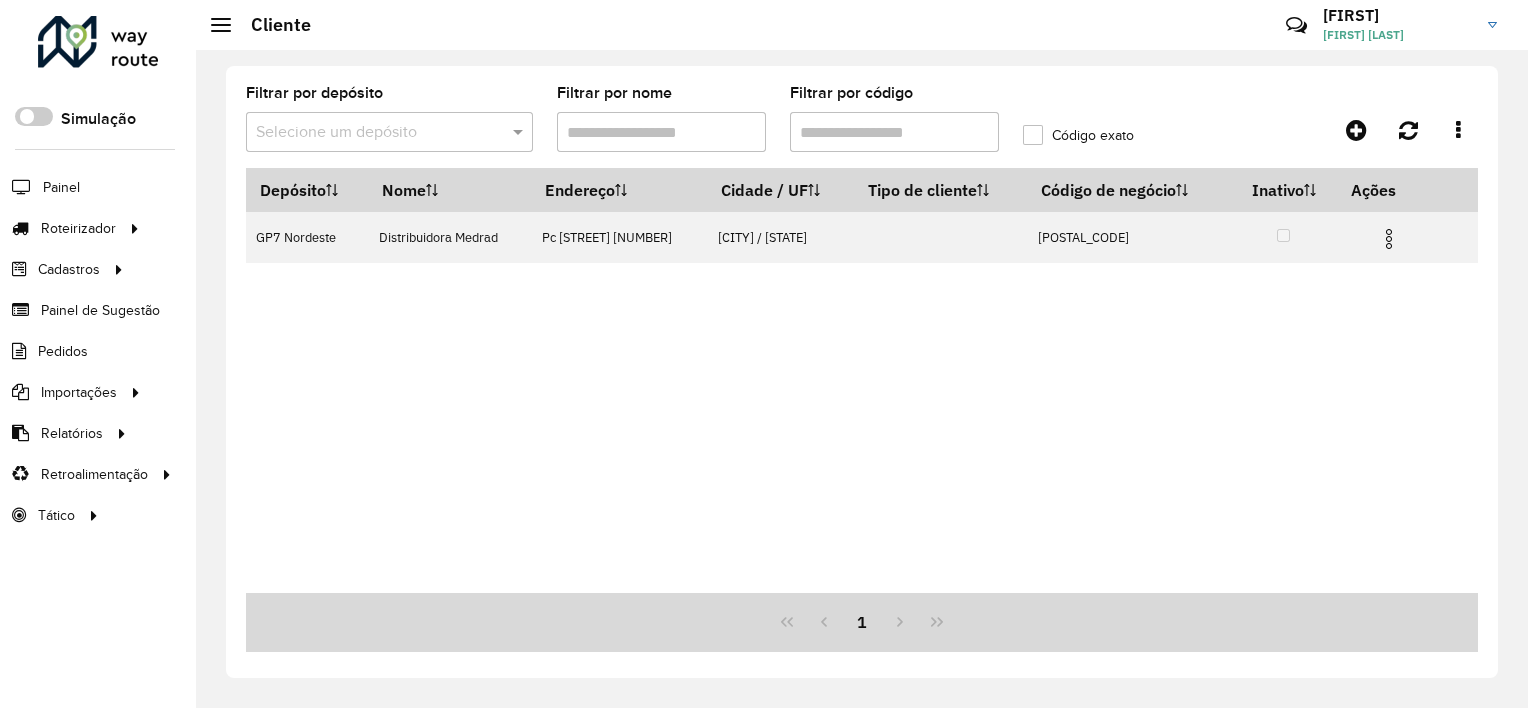 click on "Filtrar por código" at bounding box center [894, 132] 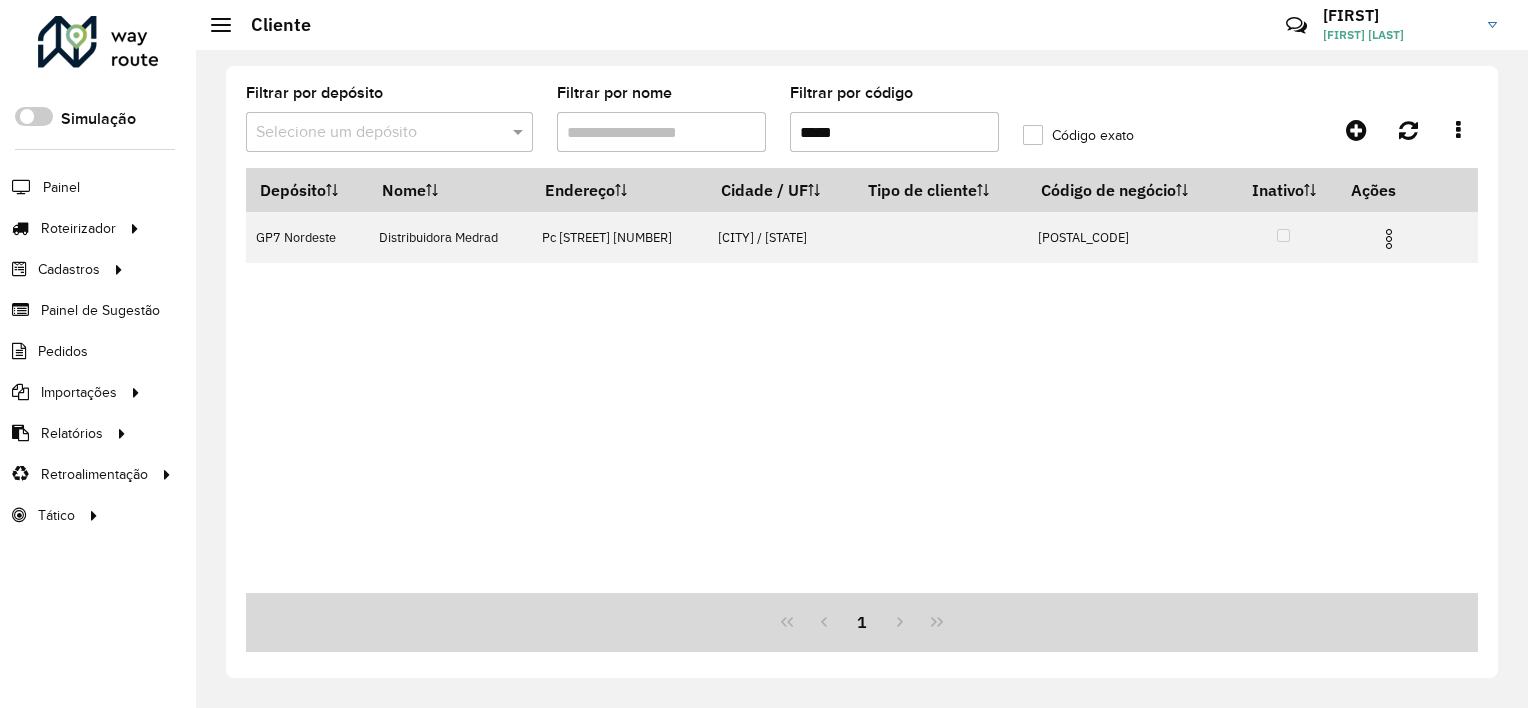 paste 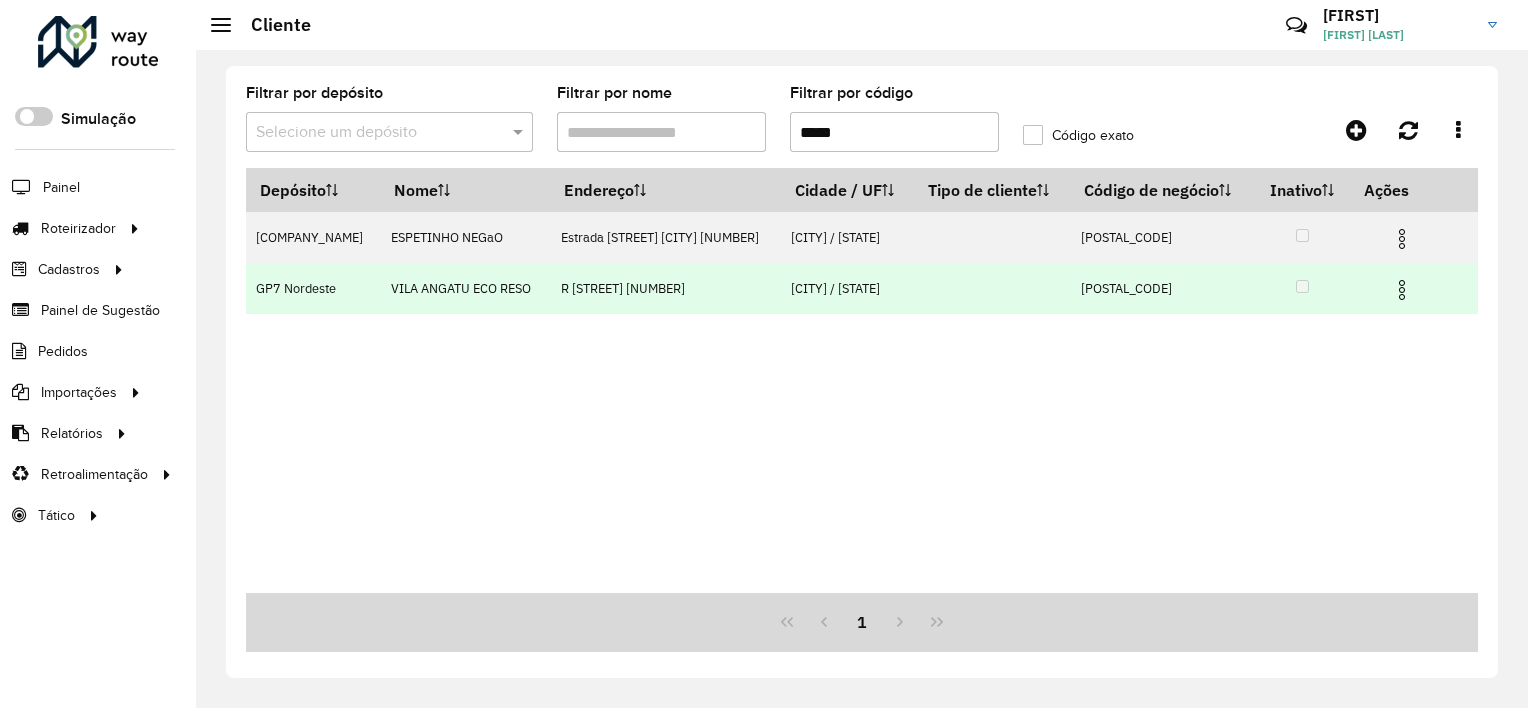 type on "*****" 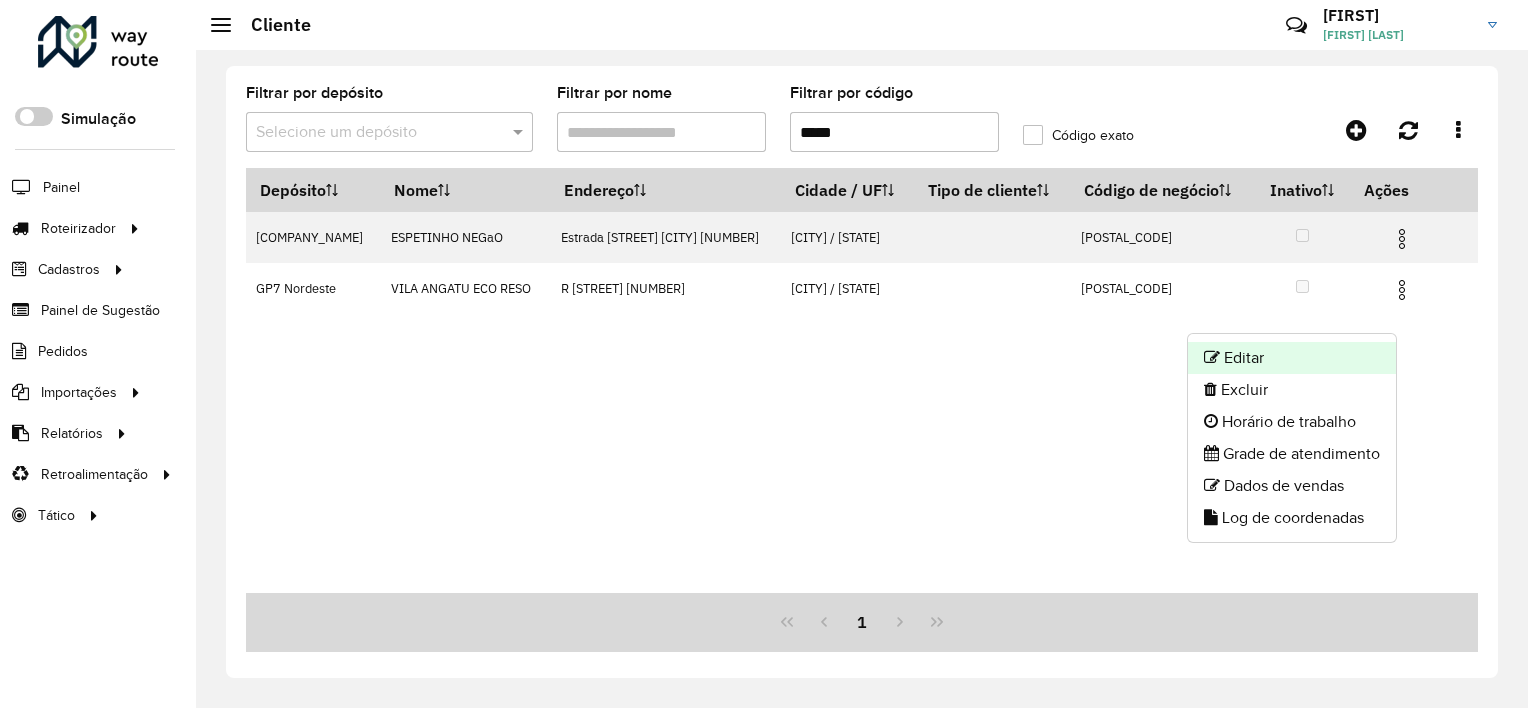 click on "Editar" 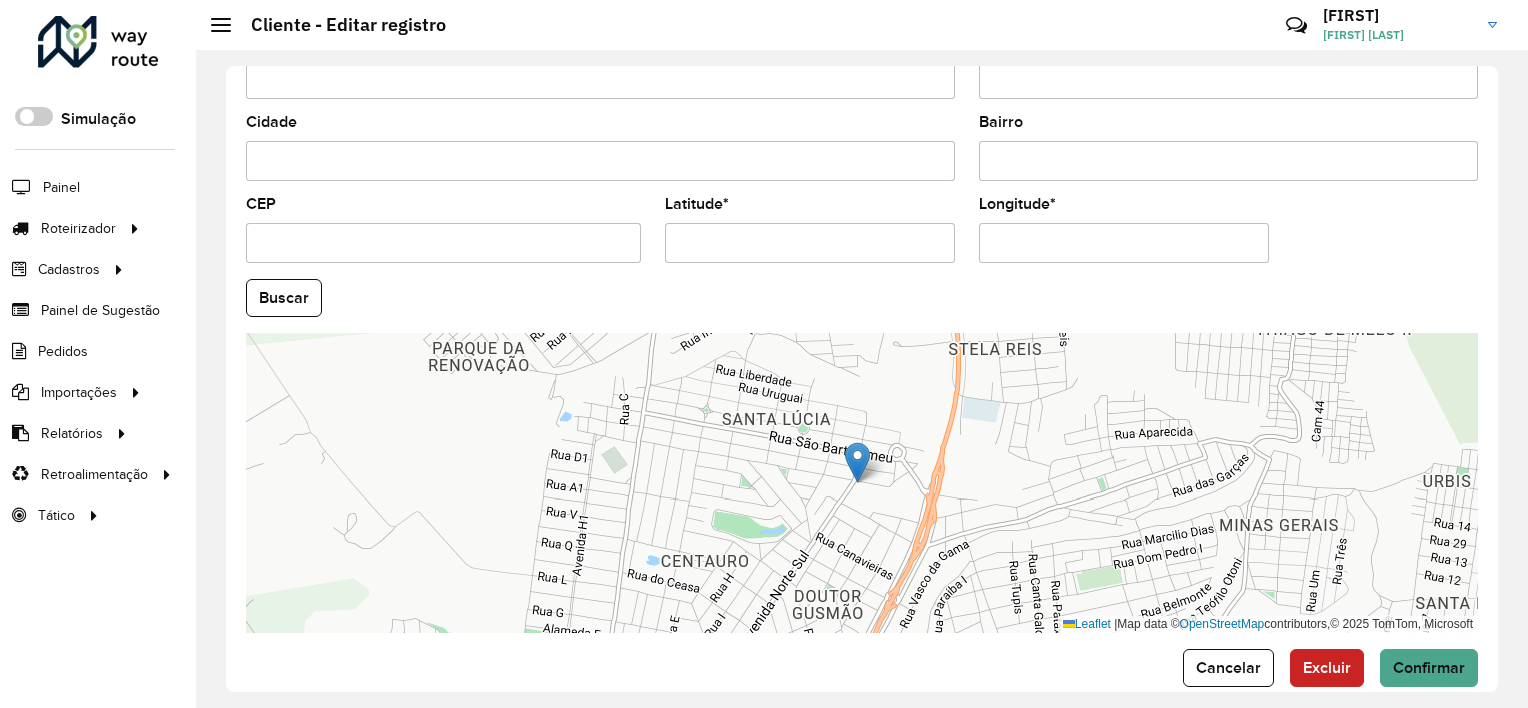 scroll, scrollTop: 772, scrollLeft: 0, axis: vertical 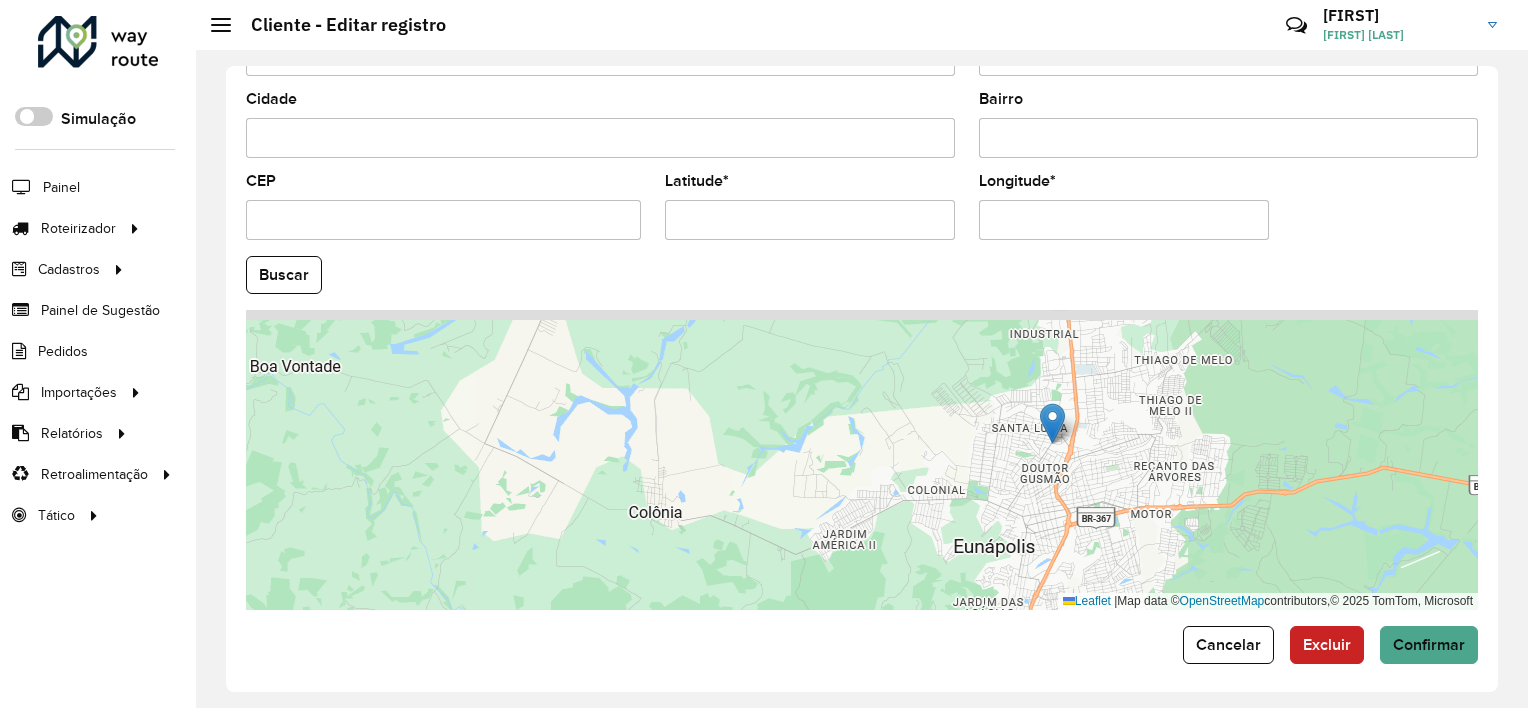 drag, startPoint x: 1175, startPoint y: 437, endPoint x: 932, endPoint y: 516, distance: 255.51907 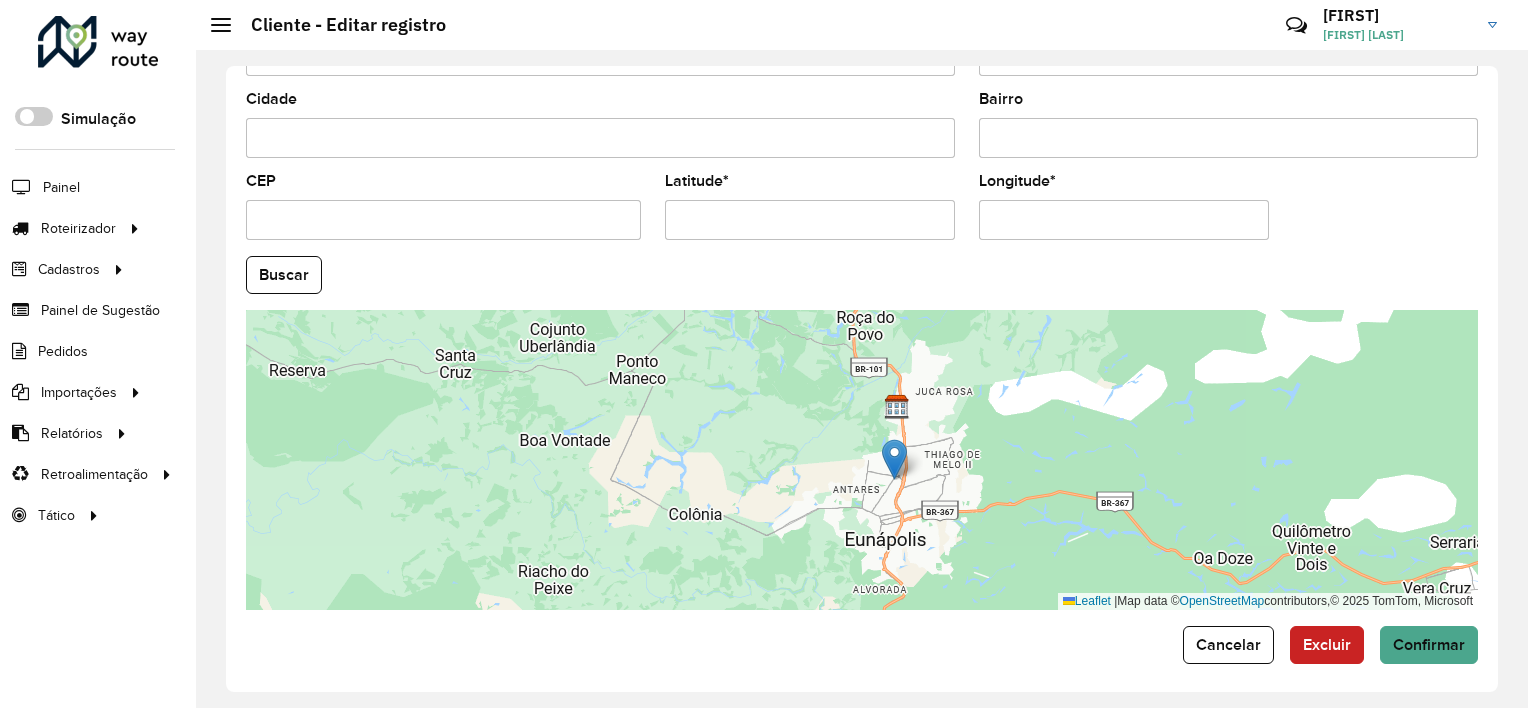 drag, startPoint x: 1080, startPoint y: 438, endPoint x: 829, endPoint y: 478, distance: 254.16727 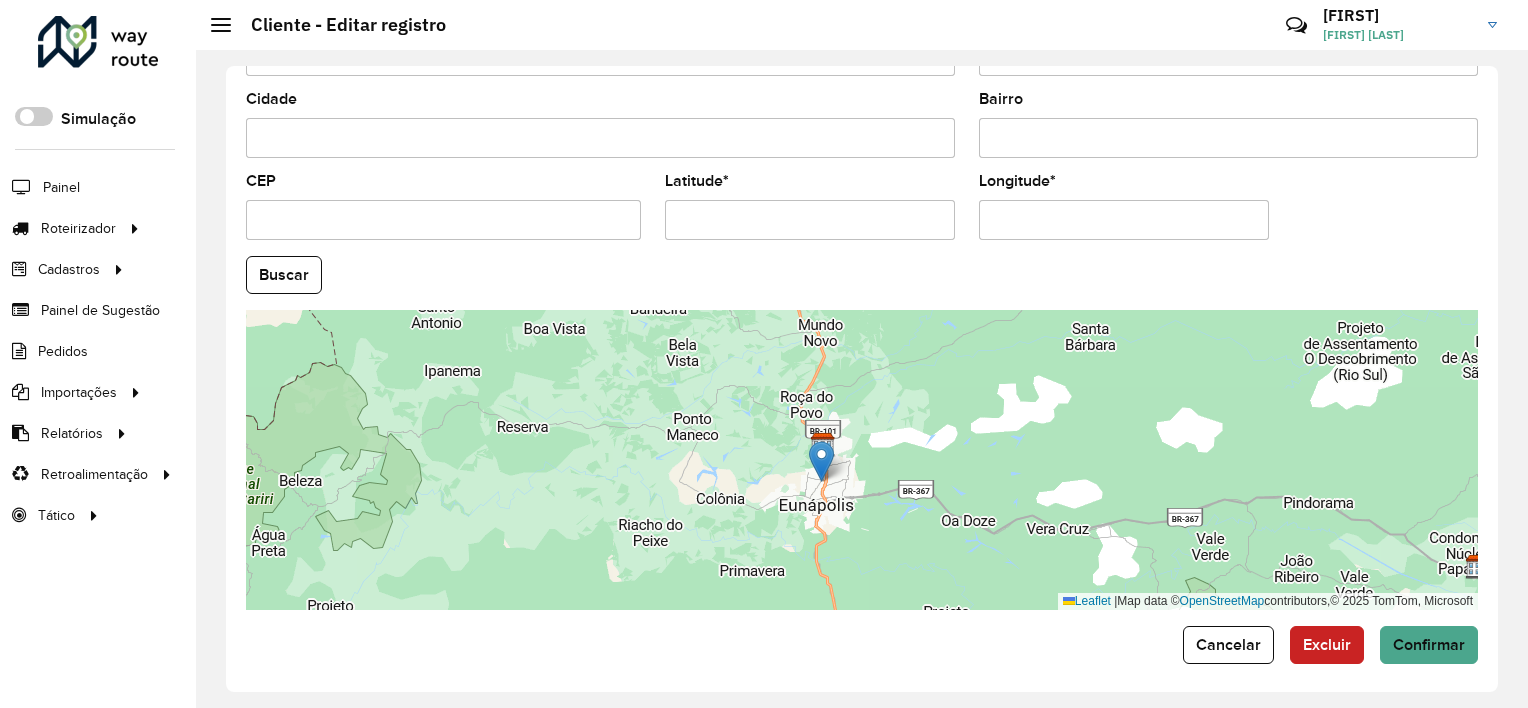 drag, startPoint x: 1034, startPoint y: 438, endPoint x: 863, endPoint y: 458, distance: 172.16562 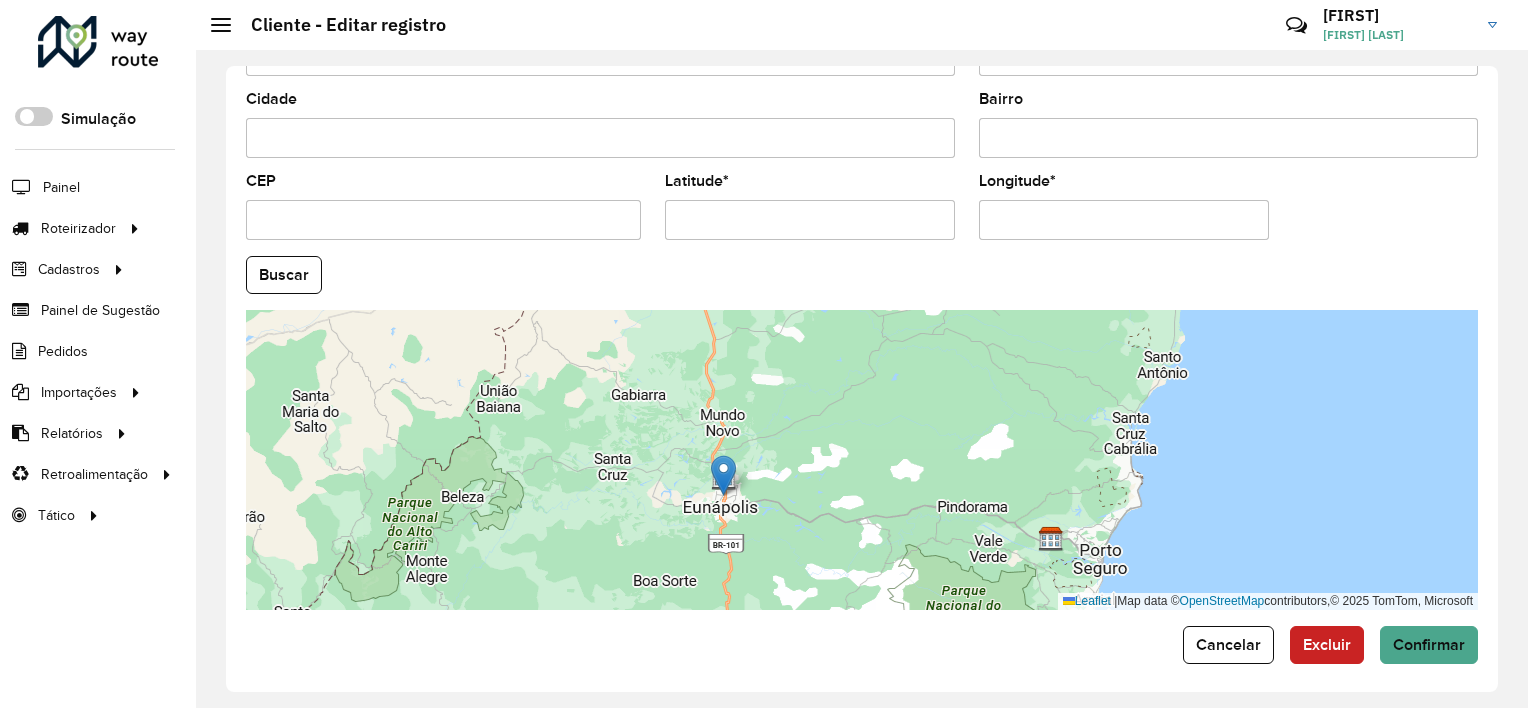 drag, startPoint x: 943, startPoint y: 452, endPoint x: 840, endPoint y: 458, distance: 103.17461 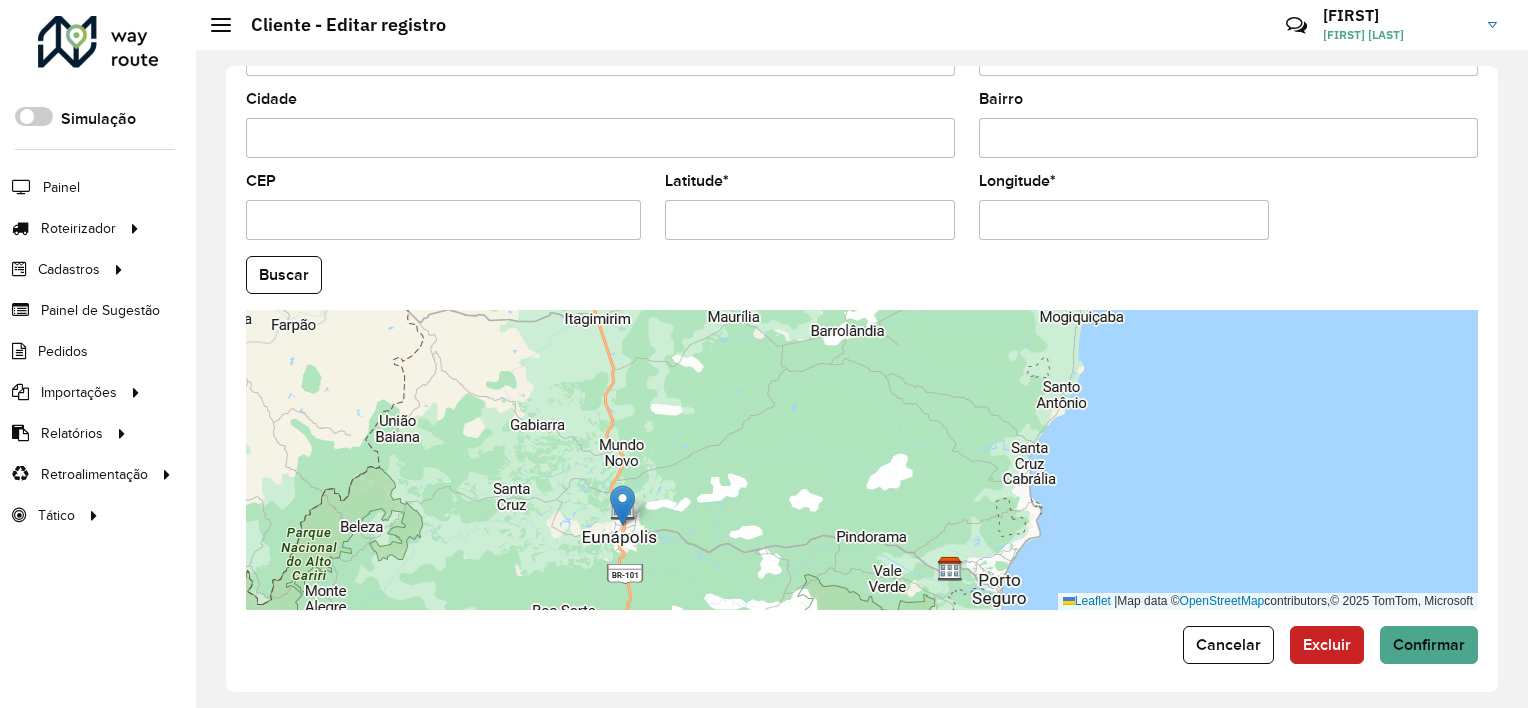 drag, startPoint x: 926, startPoint y: 465, endPoint x: 876, endPoint y: 483, distance: 53.14132 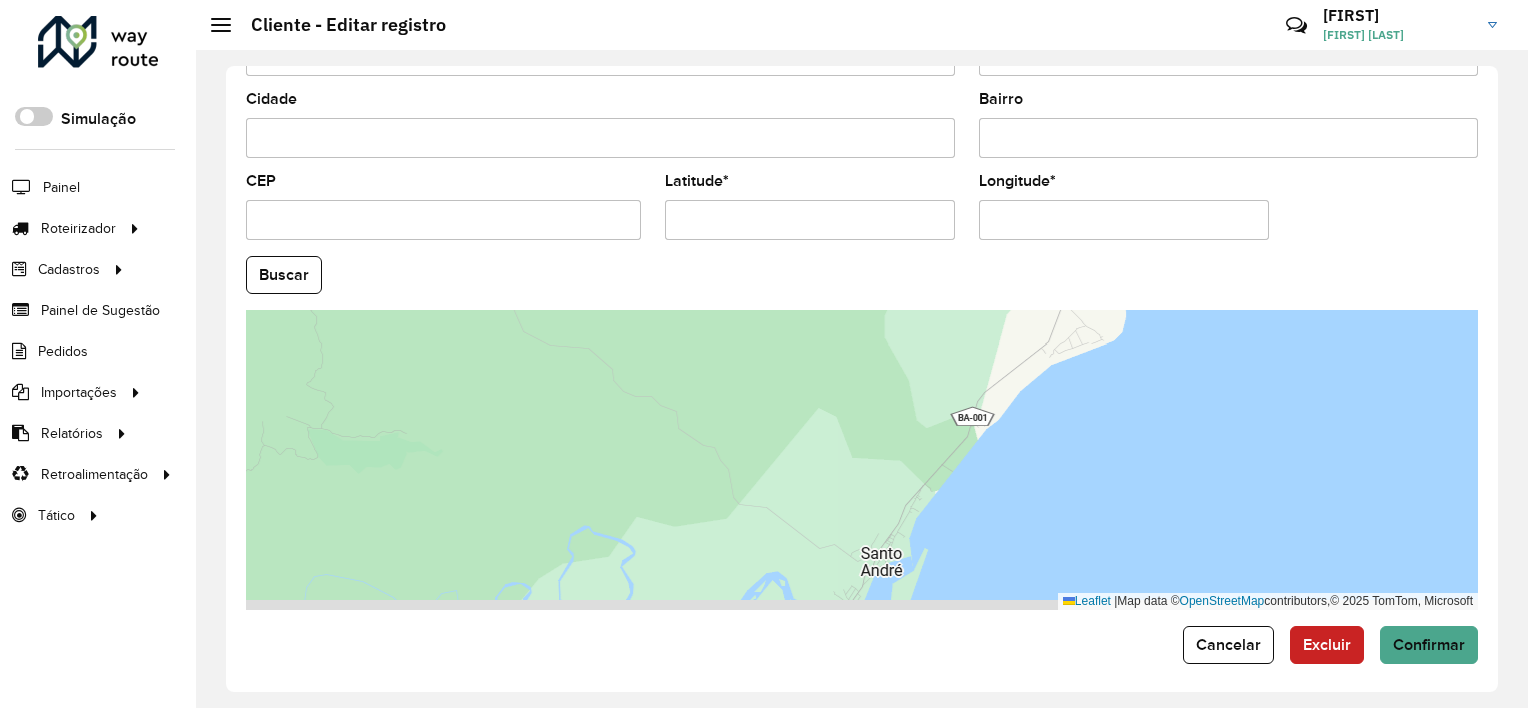 drag, startPoint x: 1004, startPoint y: 455, endPoint x: 1003, endPoint y: 352, distance: 103.00485 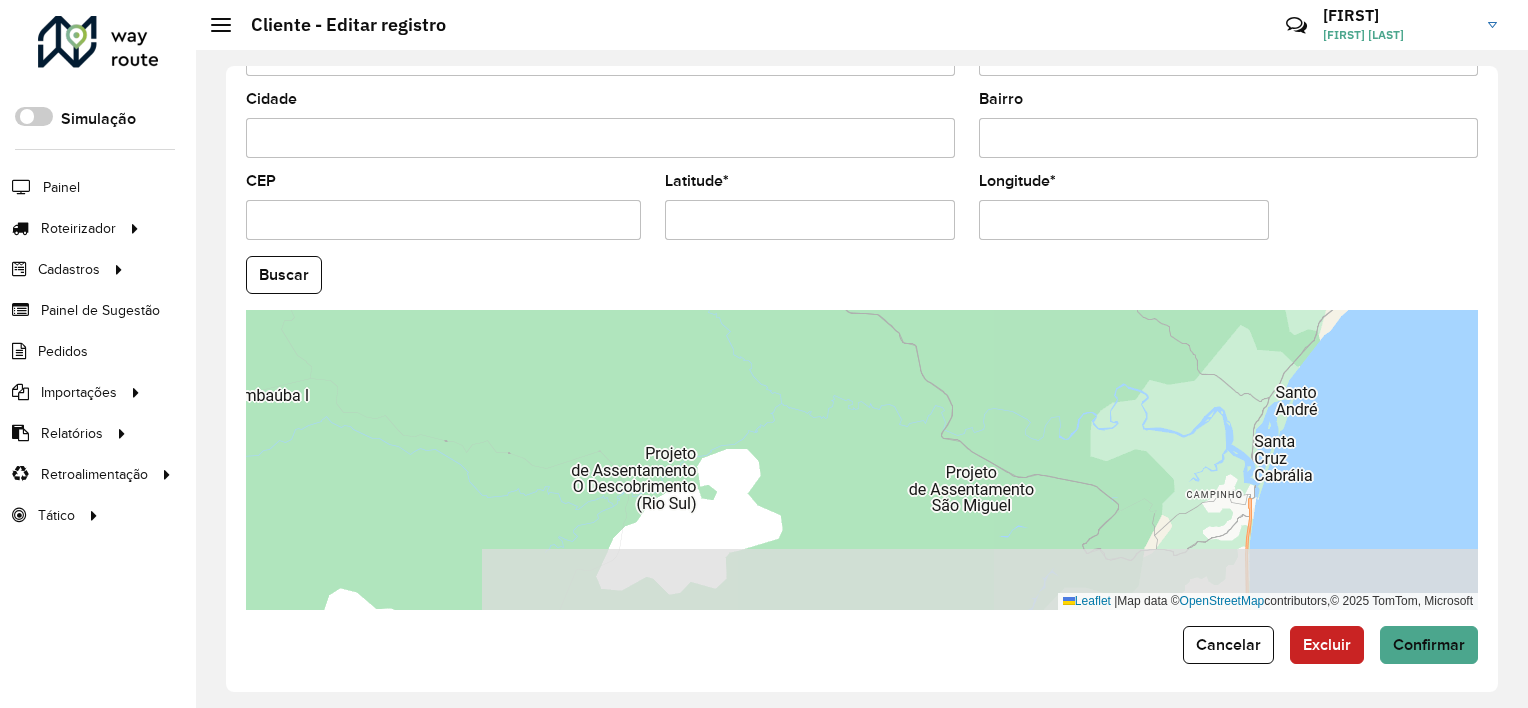 drag, startPoint x: 903, startPoint y: 426, endPoint x: 1229, endPoint y: 363, distance: 332.03162 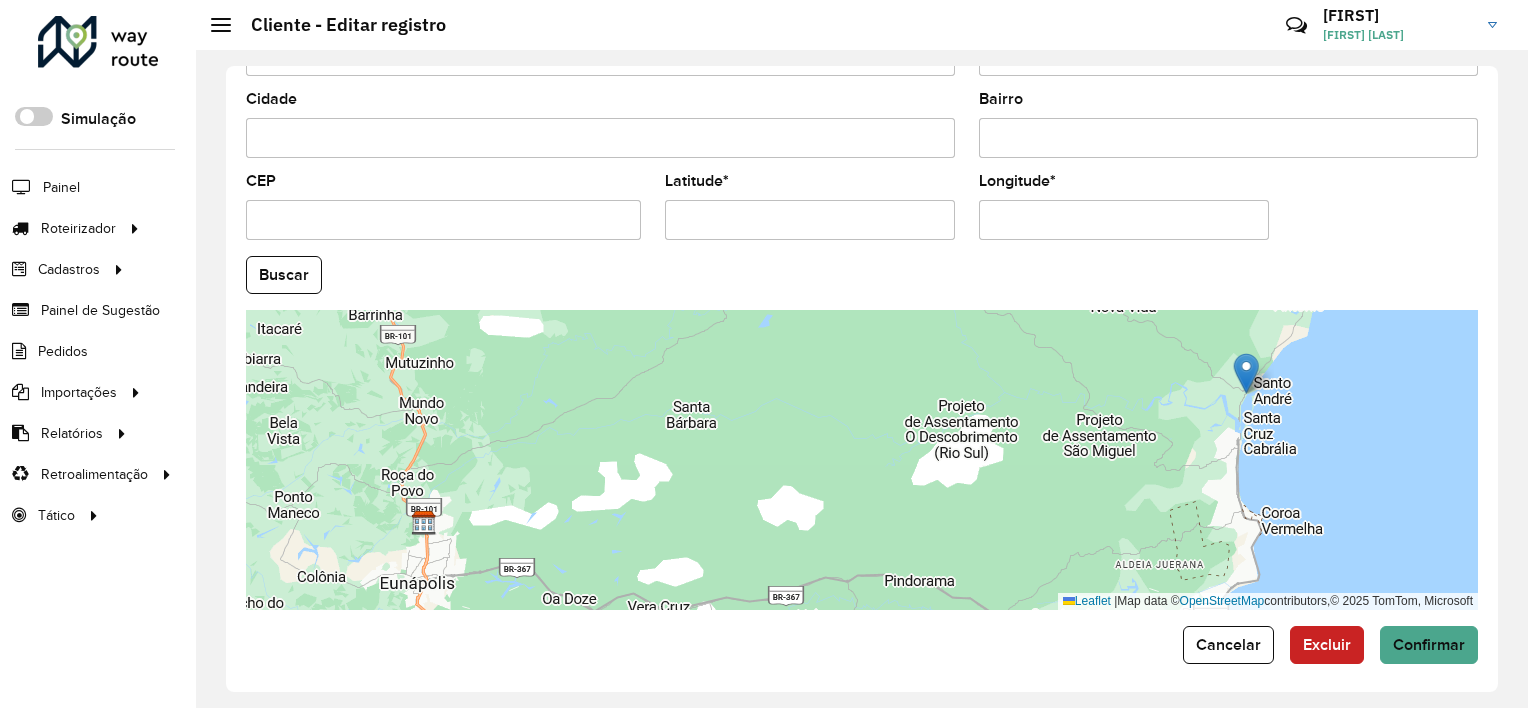 drag, startPoint x: 421, startPoint y: 524, endPoint x: 1245, endPoint y: 358, distance: 840.55457 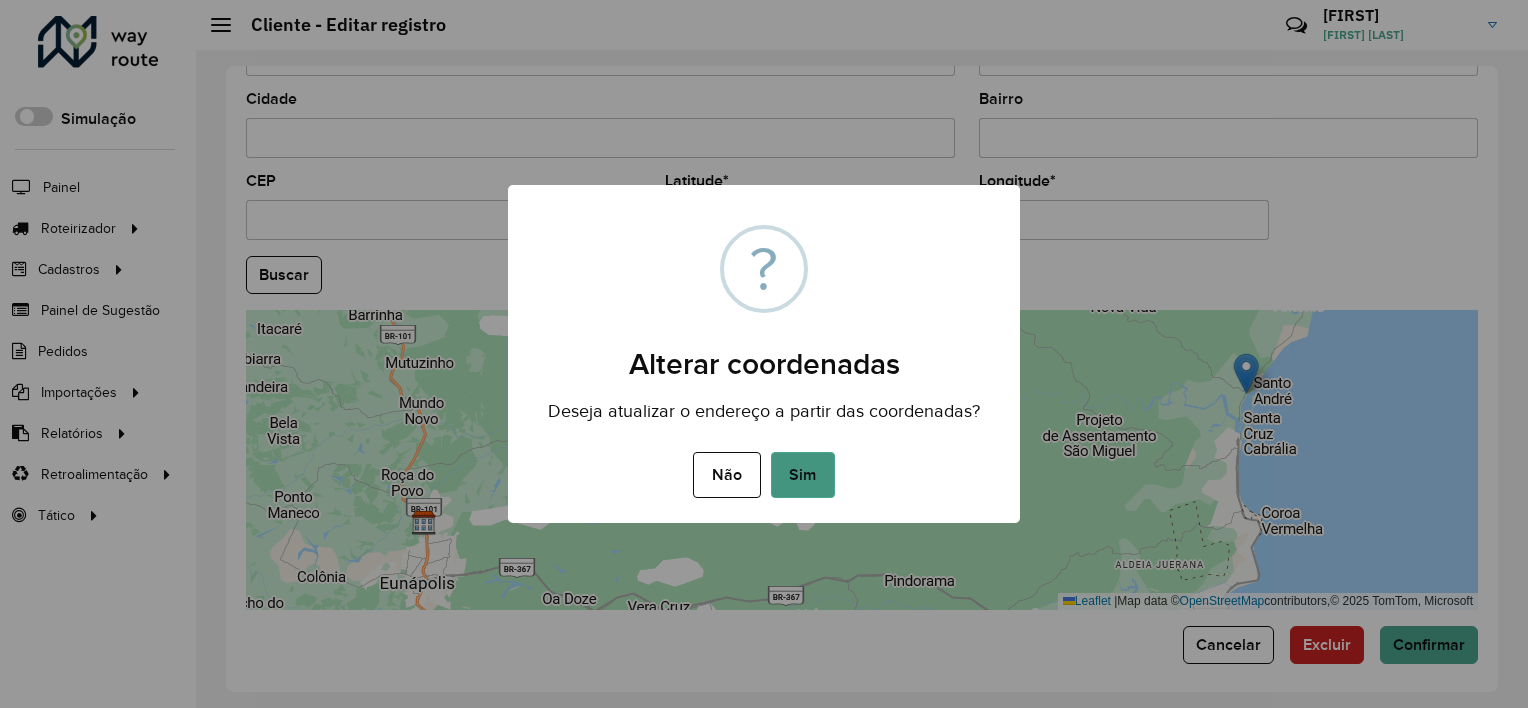 click on "Sim" at bounding box center (803, 475) 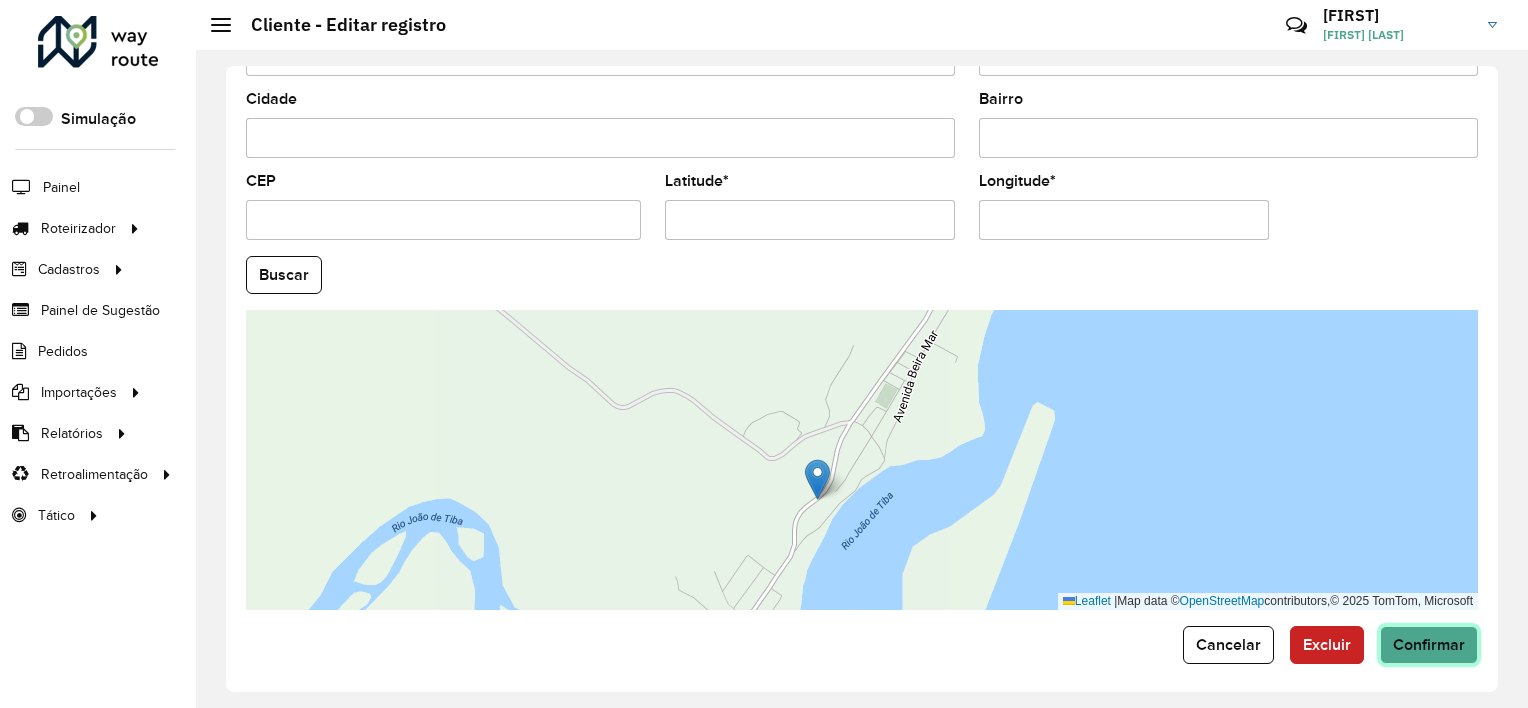 click on "Confirmar" 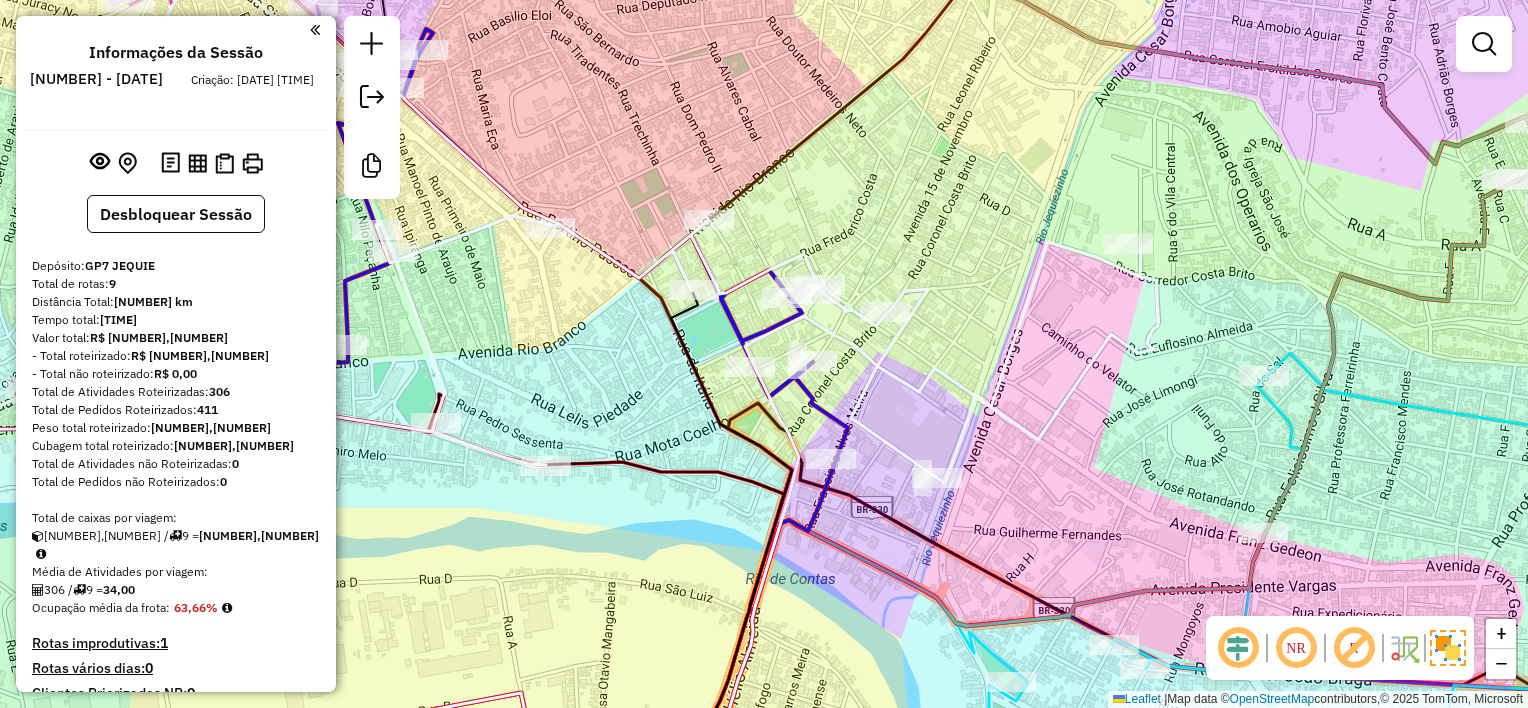 scroll, scrollTop: 0, scrollLeft: 0, axis: both 